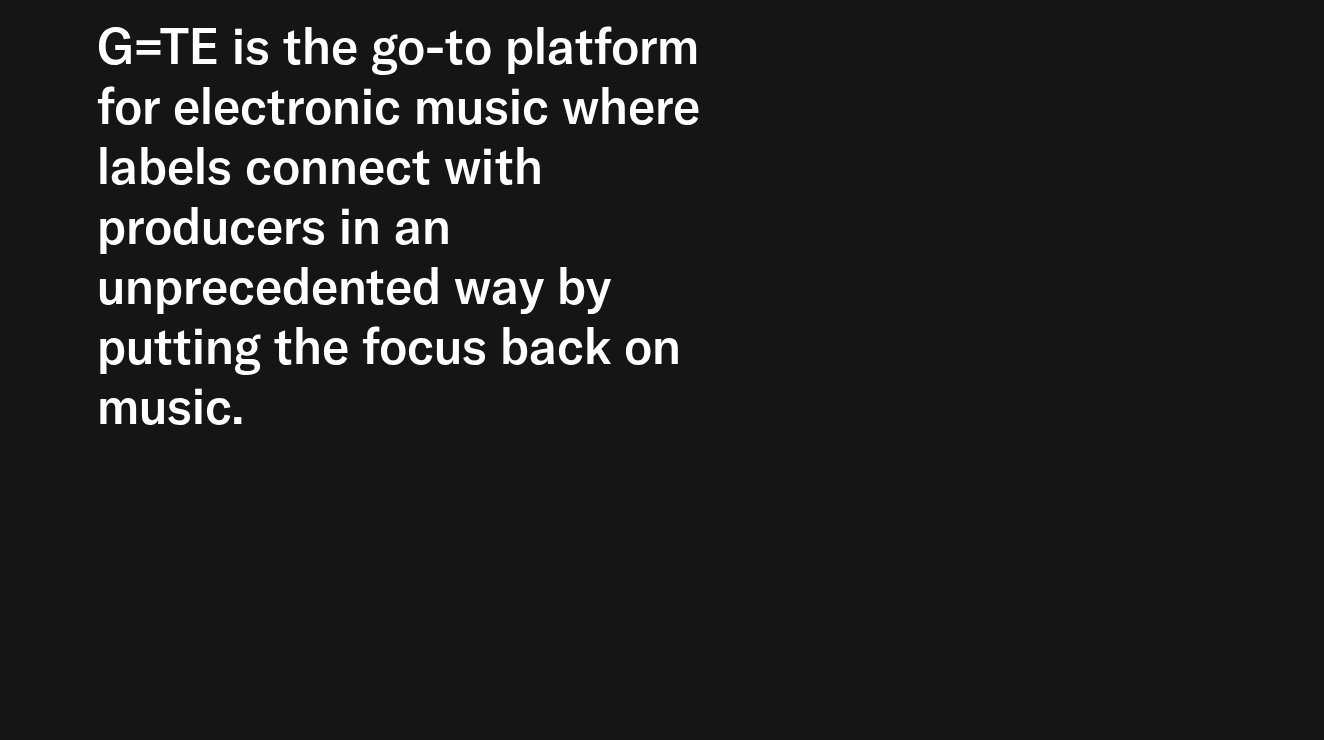scroll, scrollTop: 0, scrollLeft: 0, axis: both 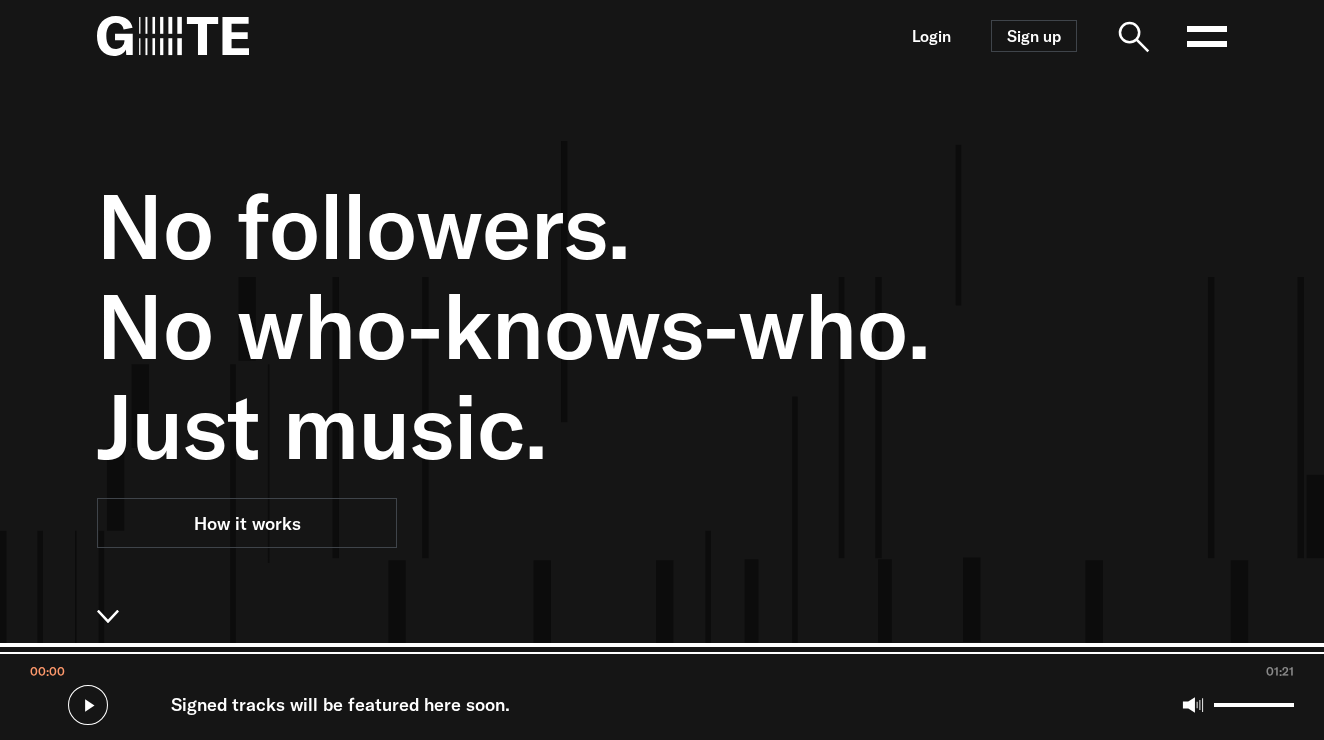 click on "Login
Sign up
Open main menu" at bounding box center (662, 36) 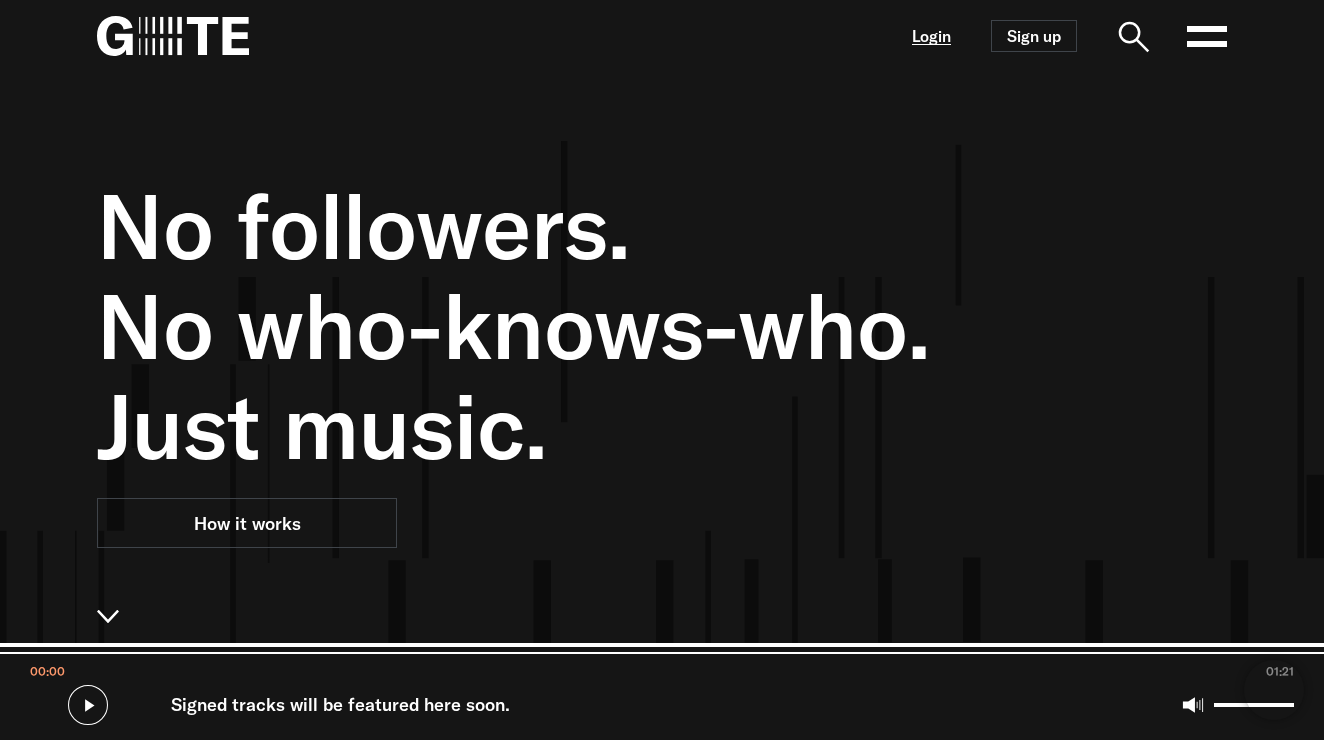 click on "Login" at bounding box center [931, 36] 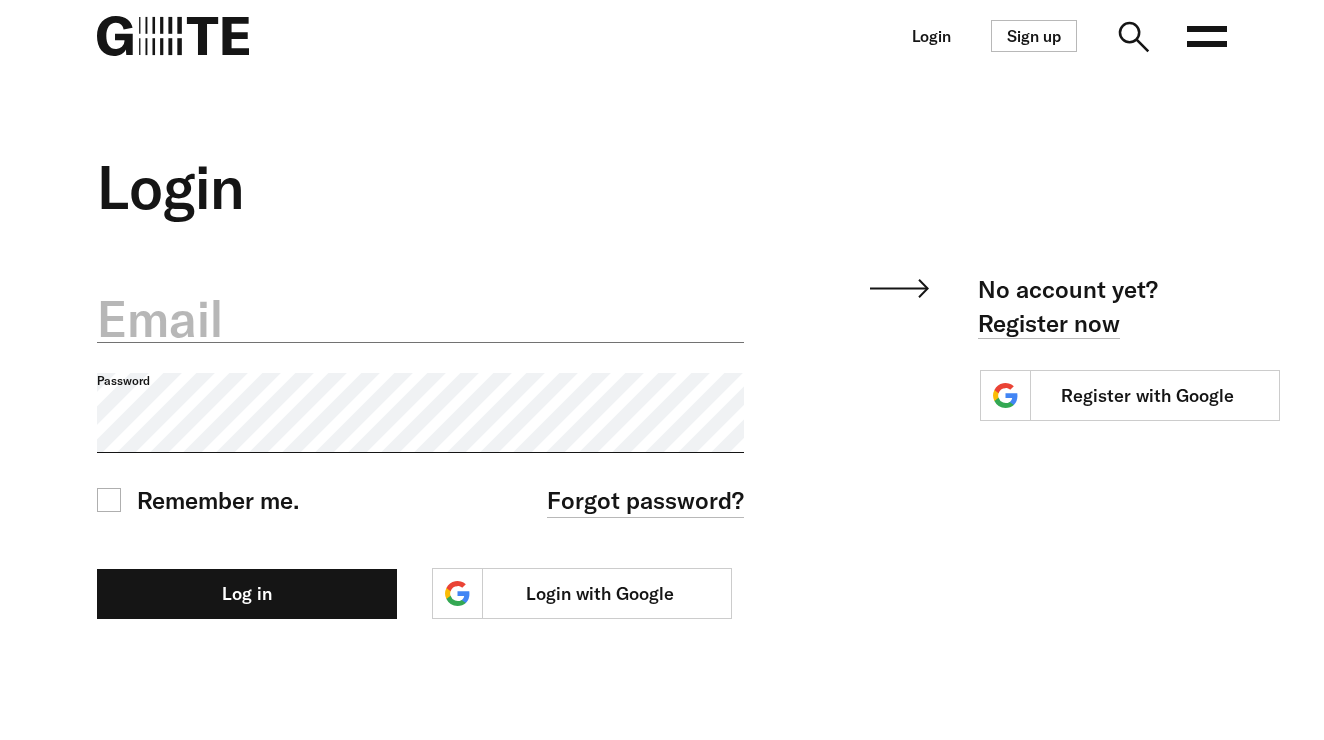 scroll, scrollTop: 0, scrollLeft: 0, axis: both 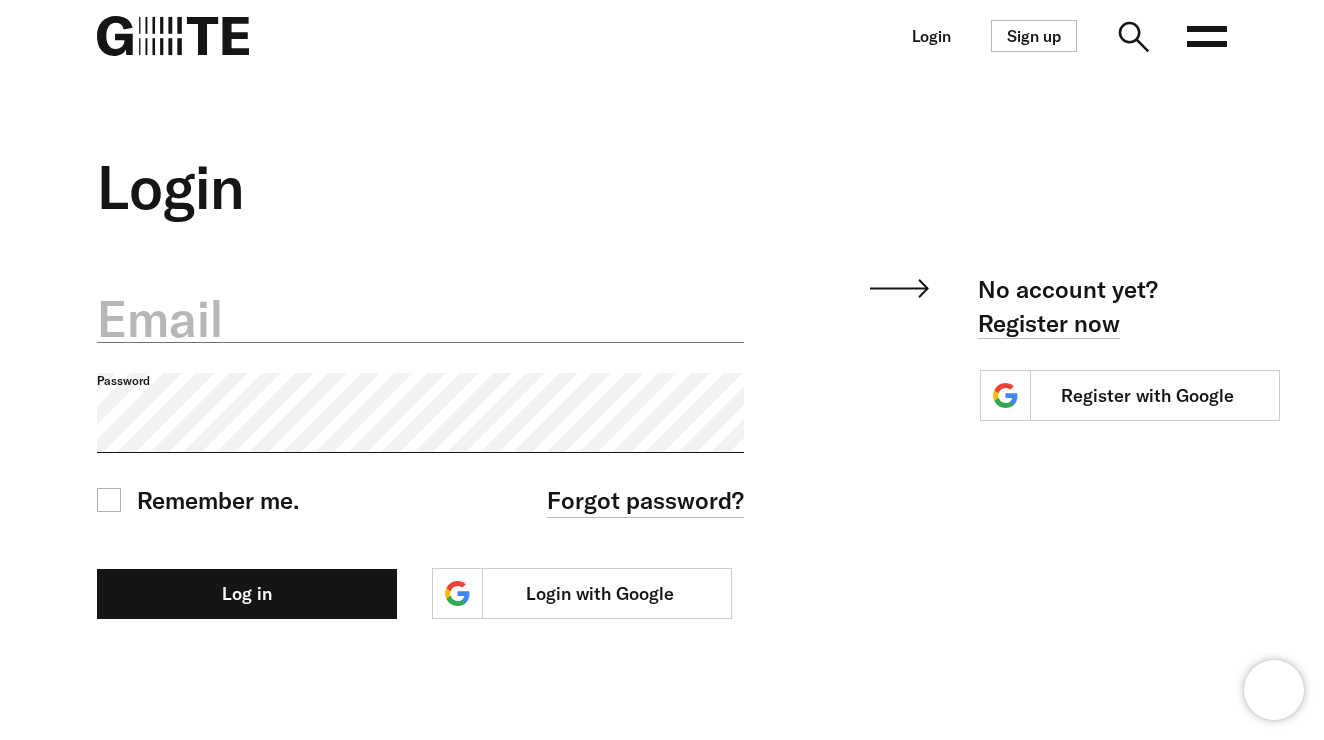 drag, startPoint x: 313, startPoint y: 362, endPoint x: 315, endPoint y: 350, distance: 12.165525 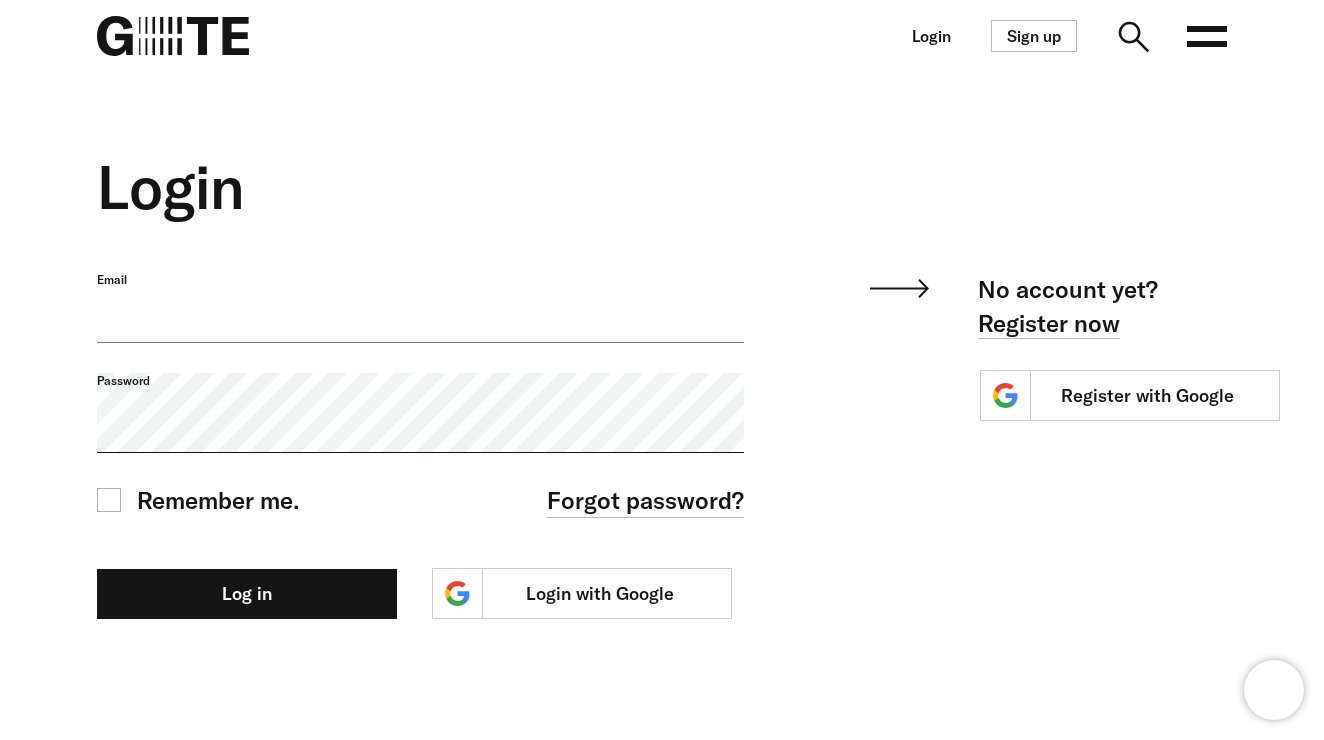 click on "Email" at bounding box center [420, 307] 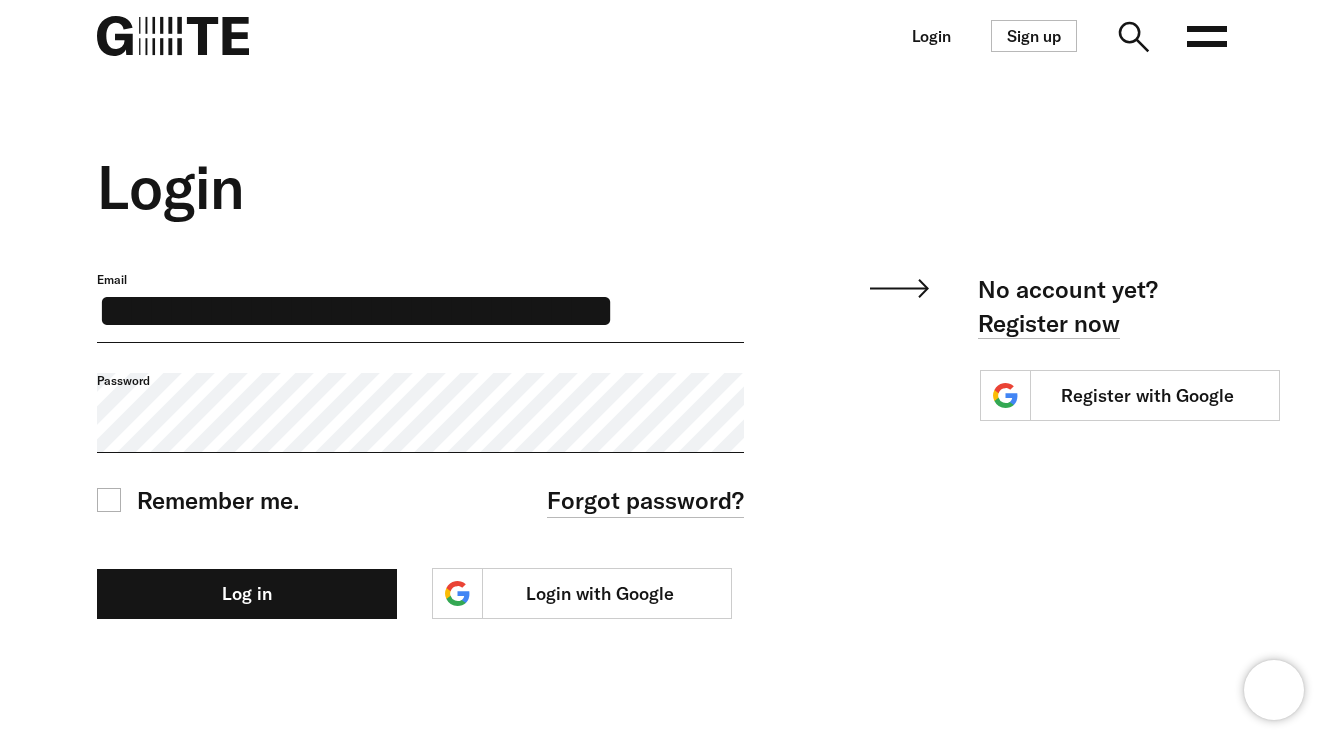 scroll, scrollTop: 0, scrollLeft: 16, axis: horizontal 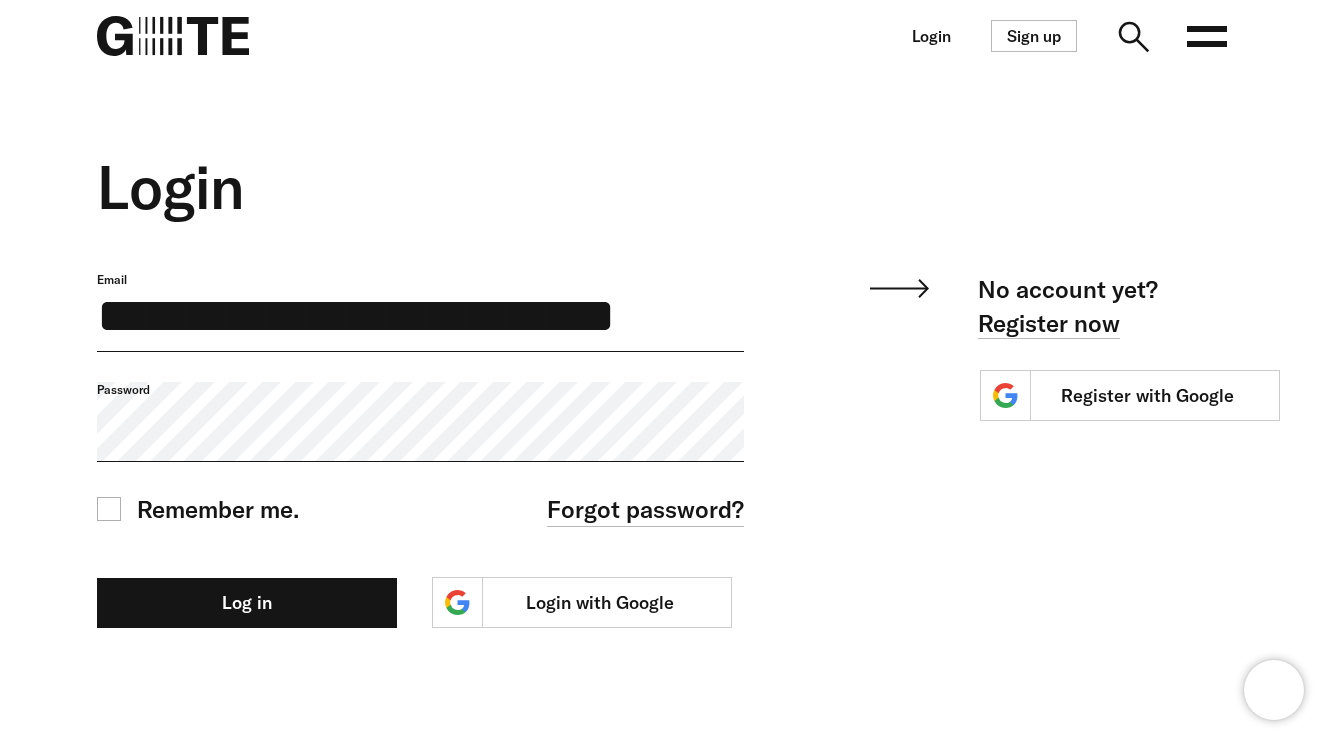 type on "**********" 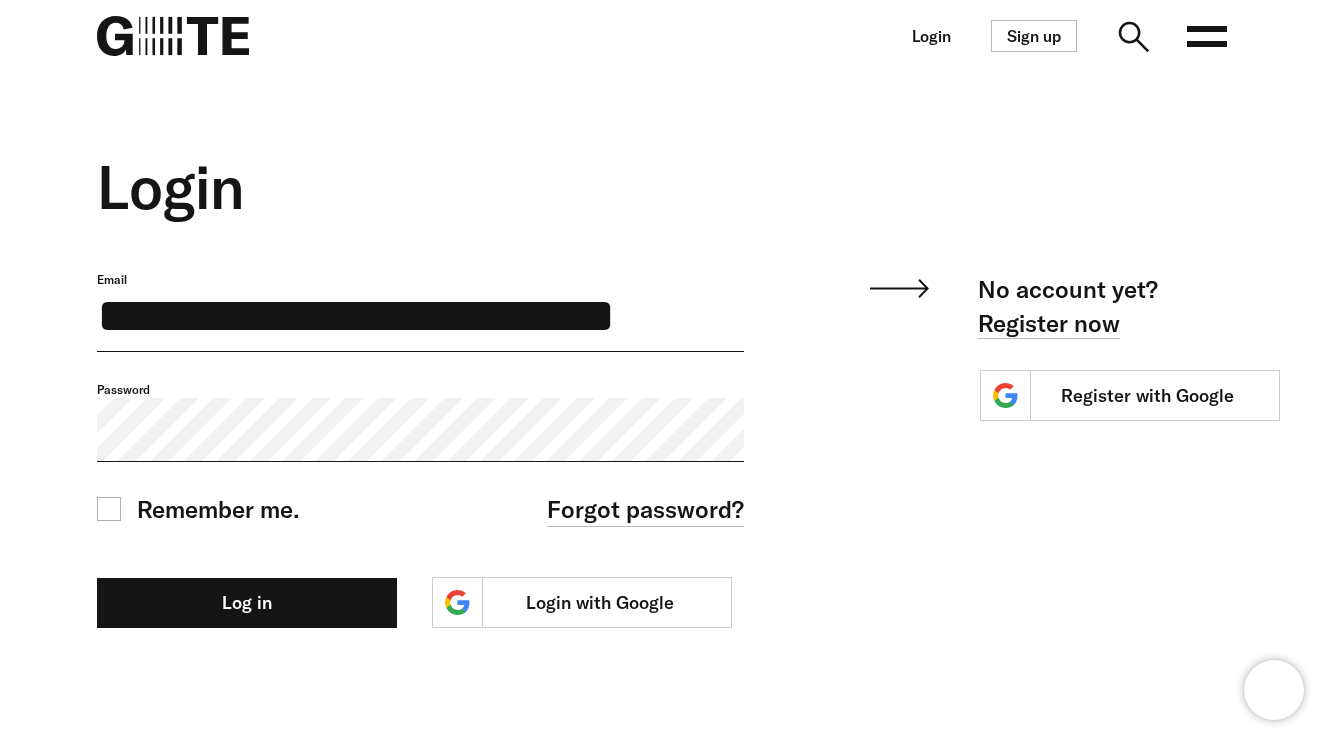 click on "Log in" at bounding box center [247, 603] 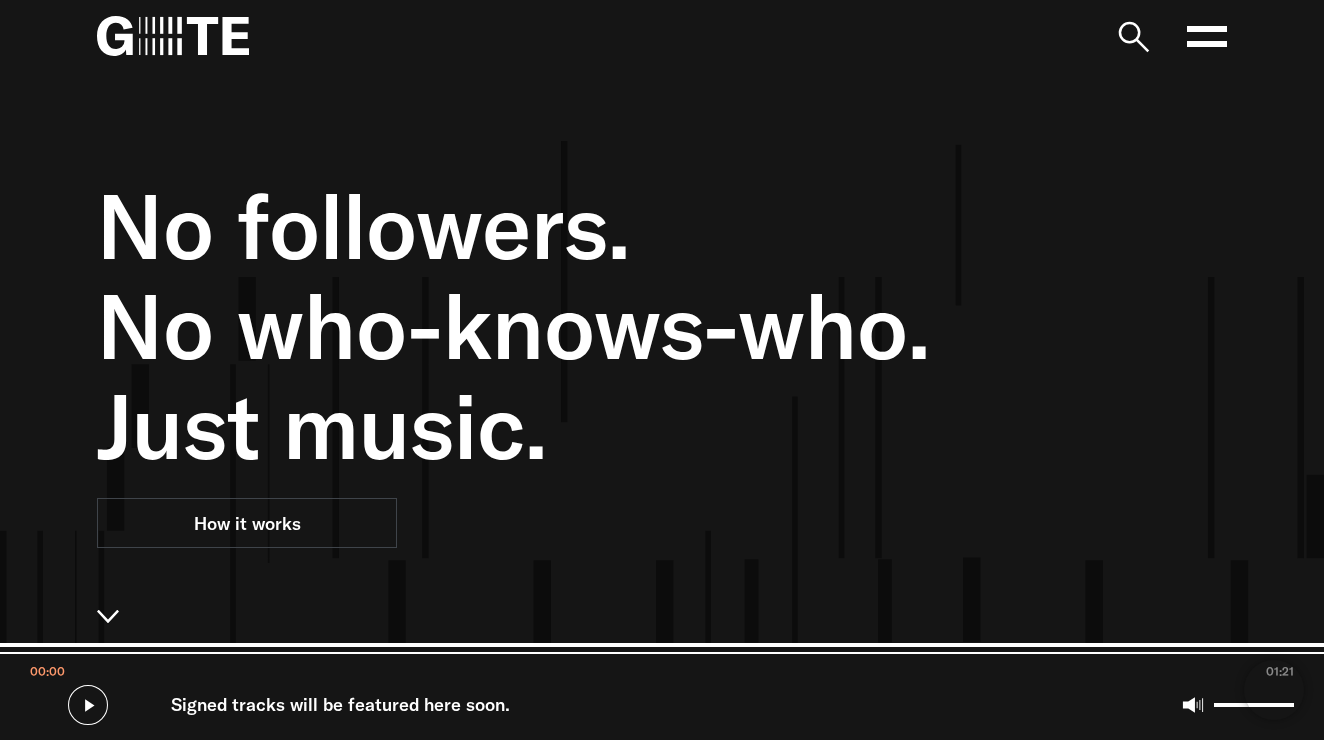 scroll, scrollTop: 0, scrollLeft: 0, axis: both 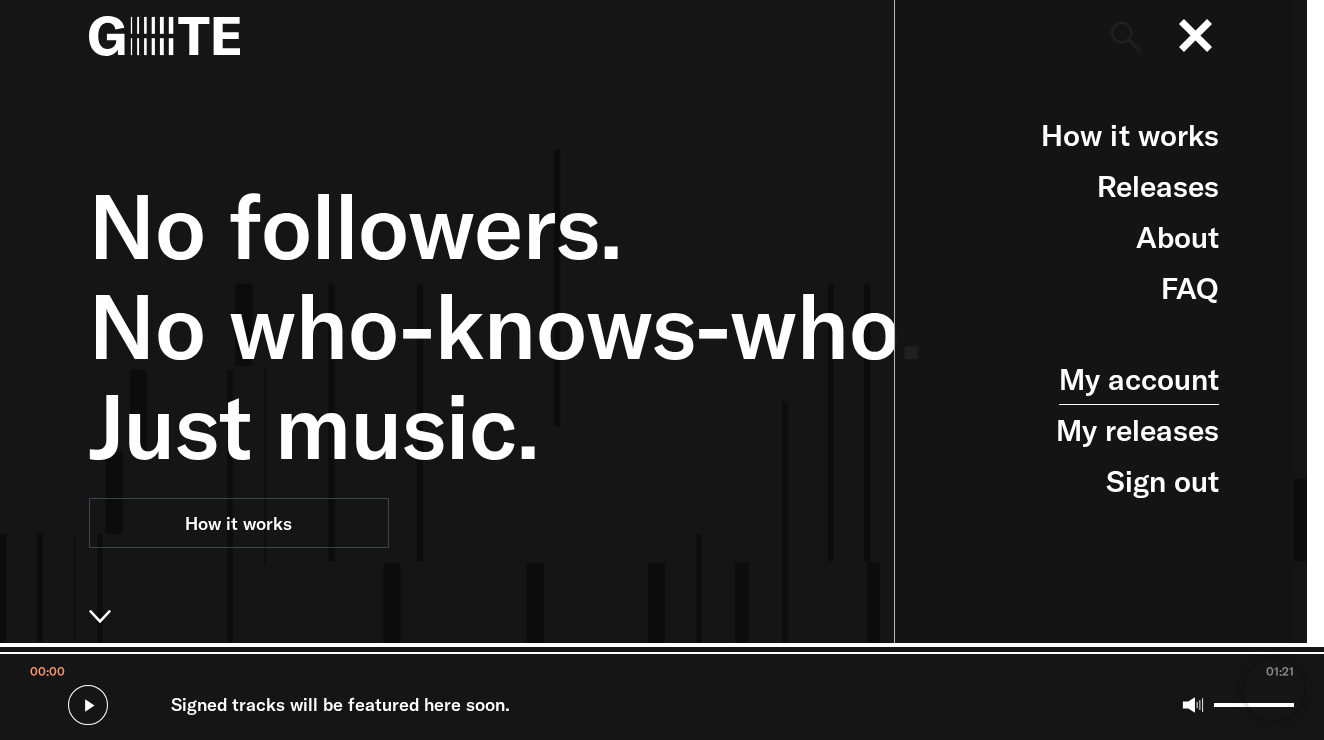 click on "My account" at bounding box center (1139, 379) 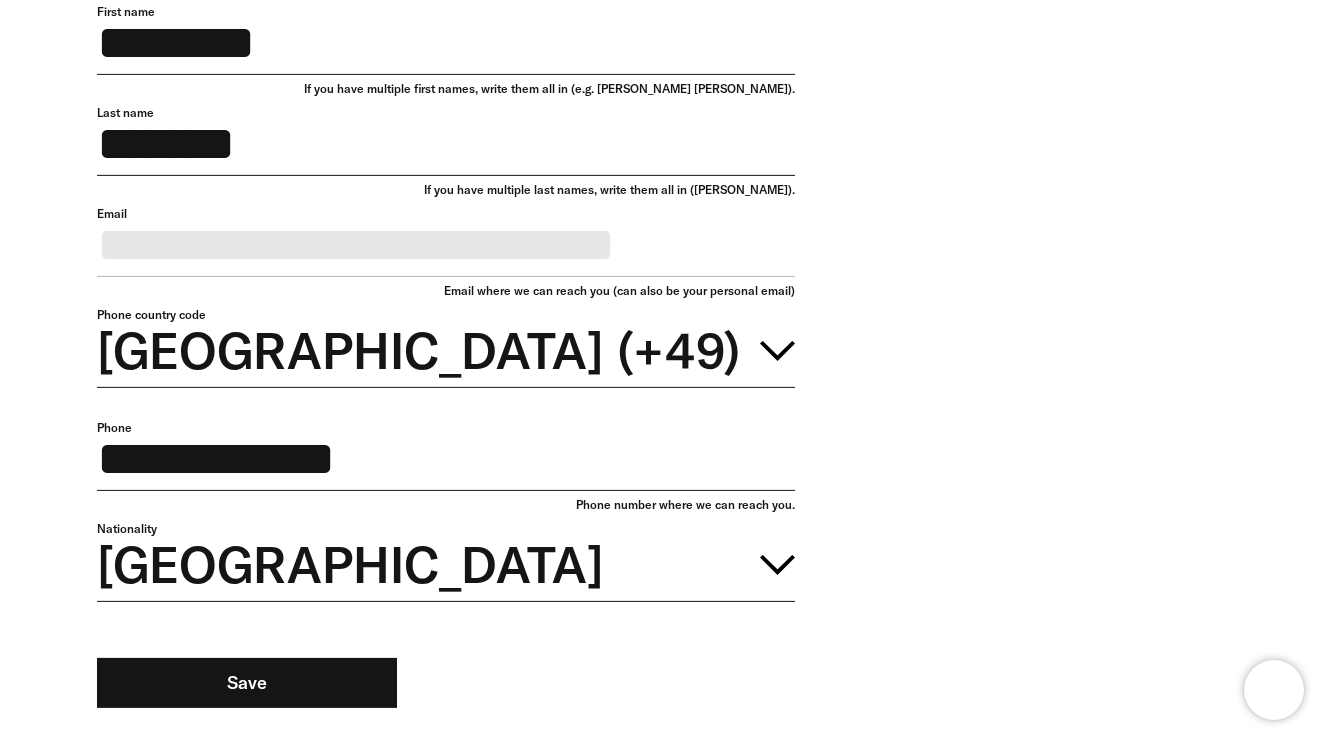 scroll, scrollTop: 0, scrollLeft: 0, axis: both 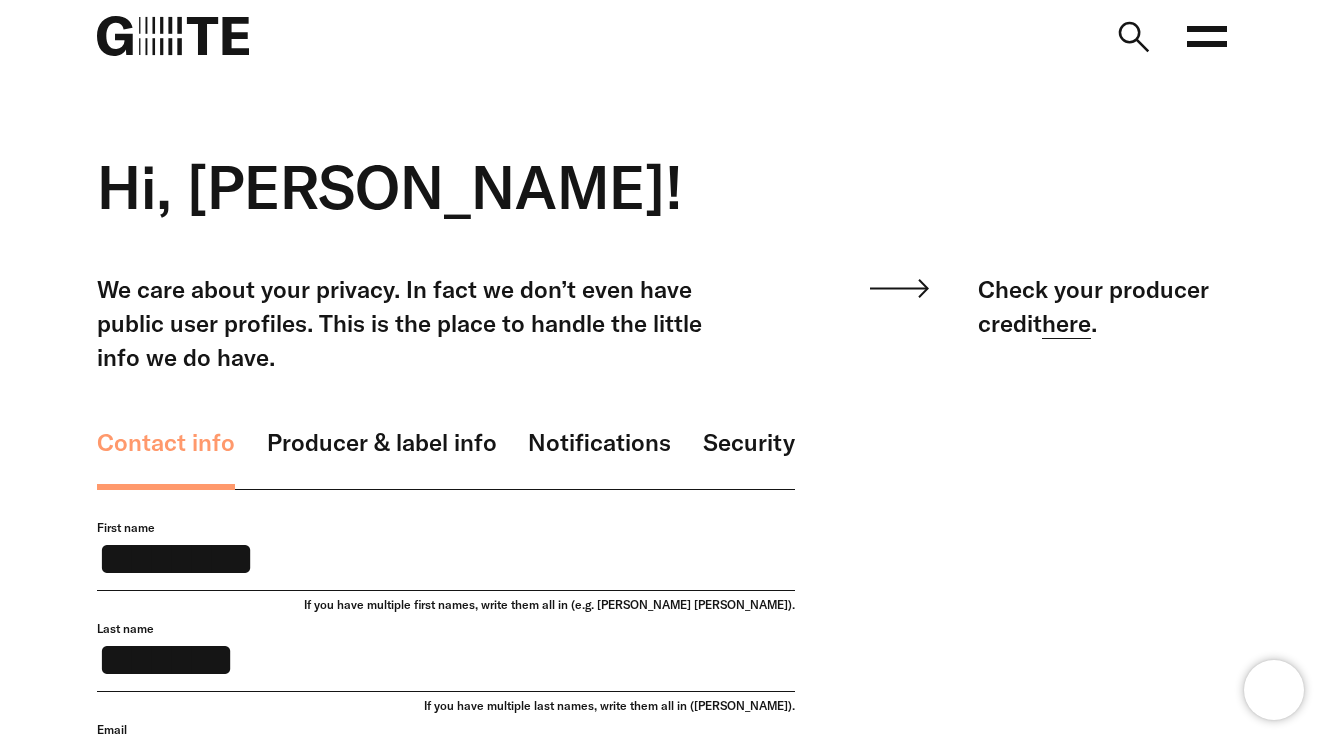 click on "here" at bounding box center (1066, 323) 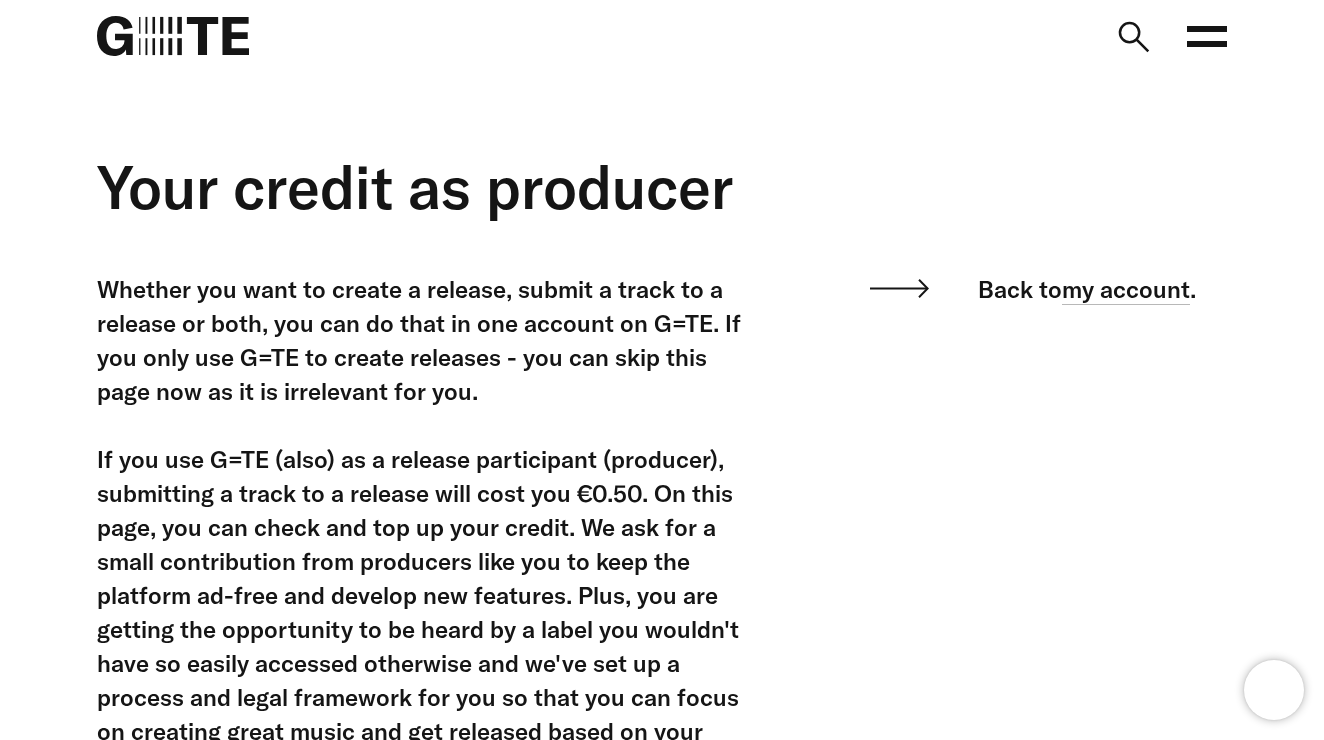 scroll, scrollTop: 699, scrollLeft: 0, axis: vertical 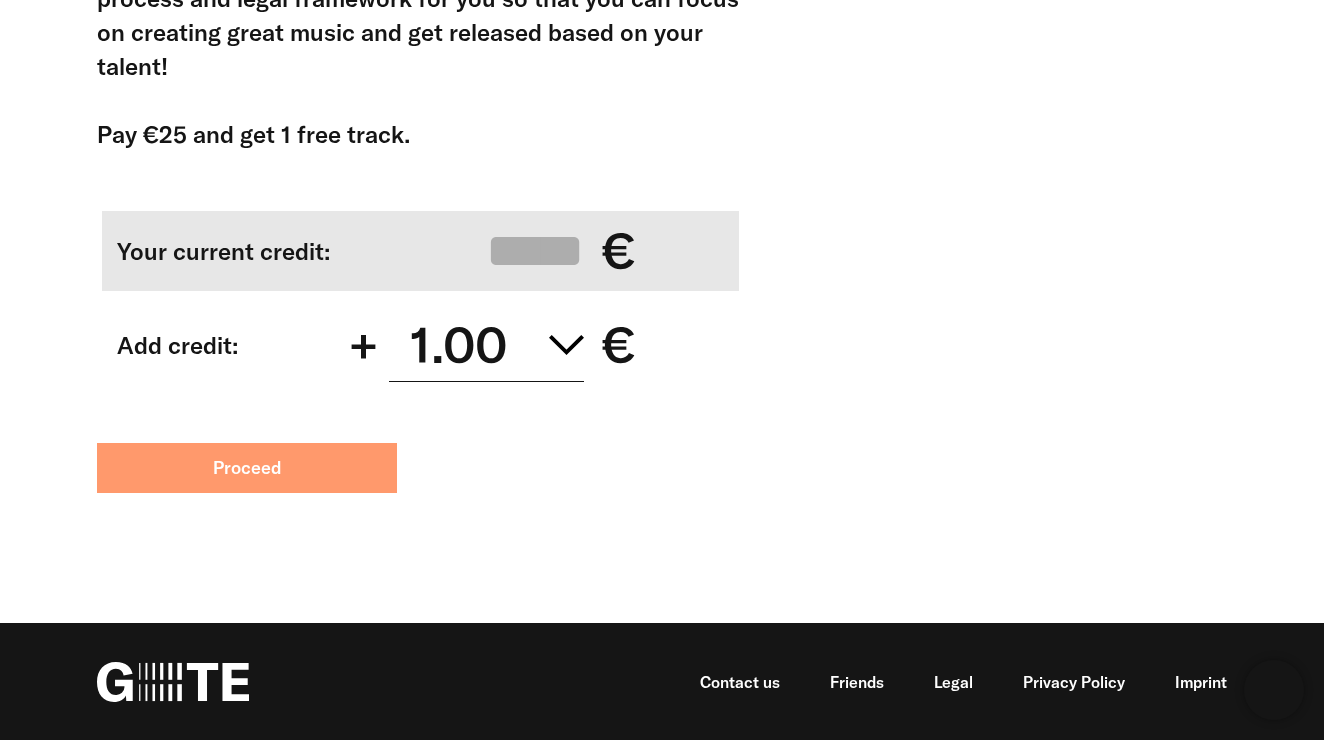 click on "Proceed" at bounding box center (247, 468) 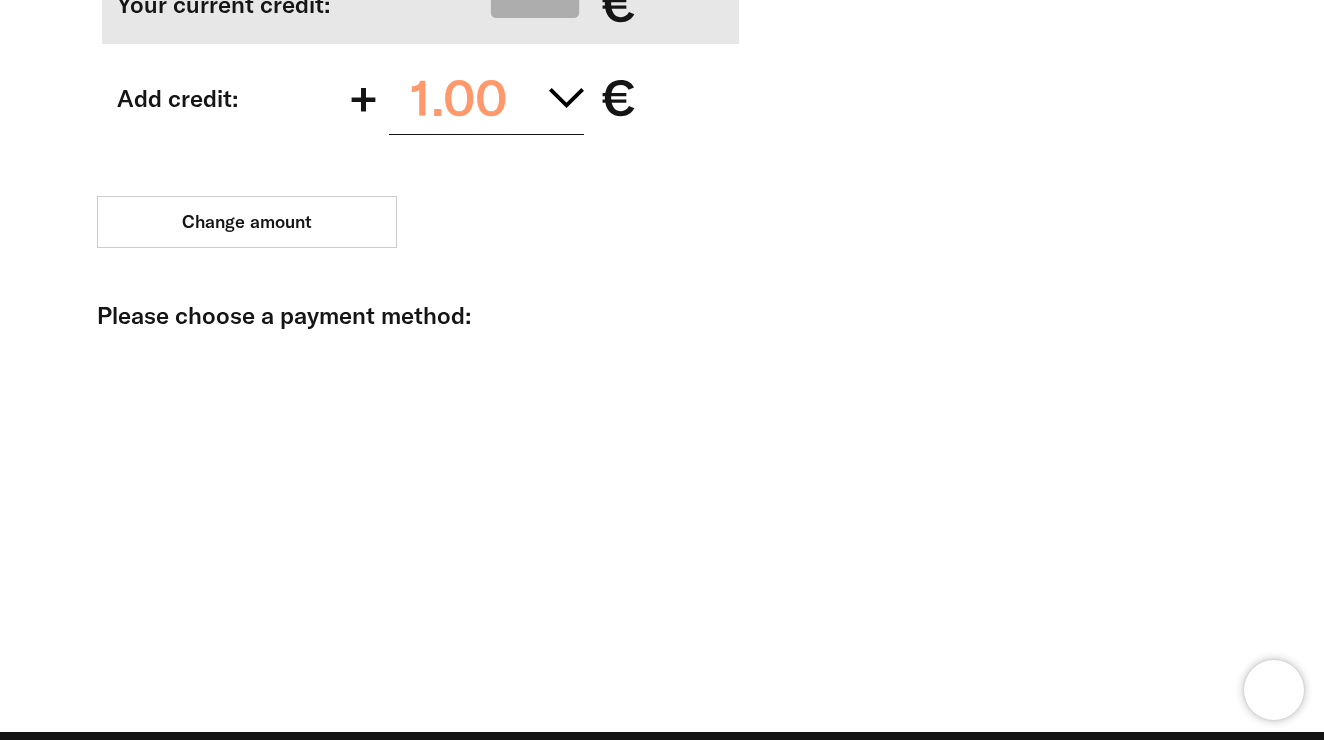 scroll, scrollTop: 1055, scrollLeft: 0, axis: vertical 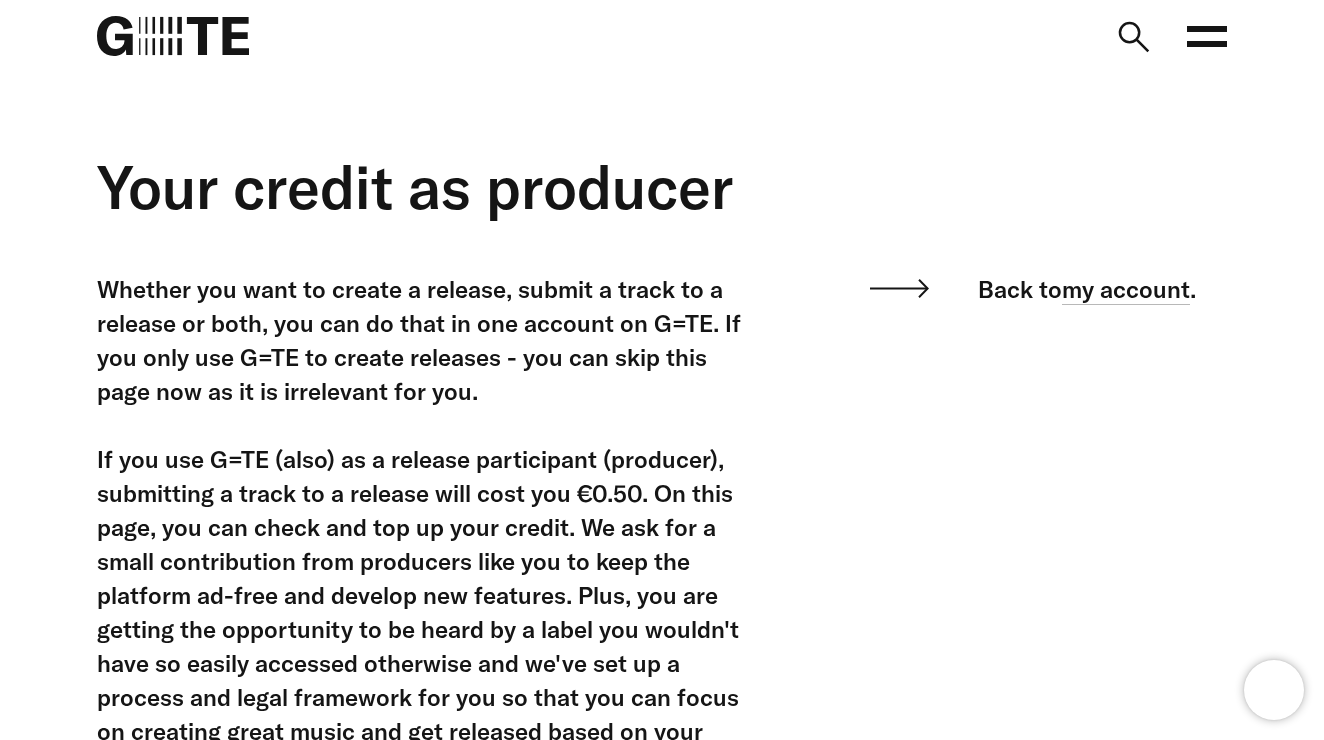 click at bounding box center (173, 36) 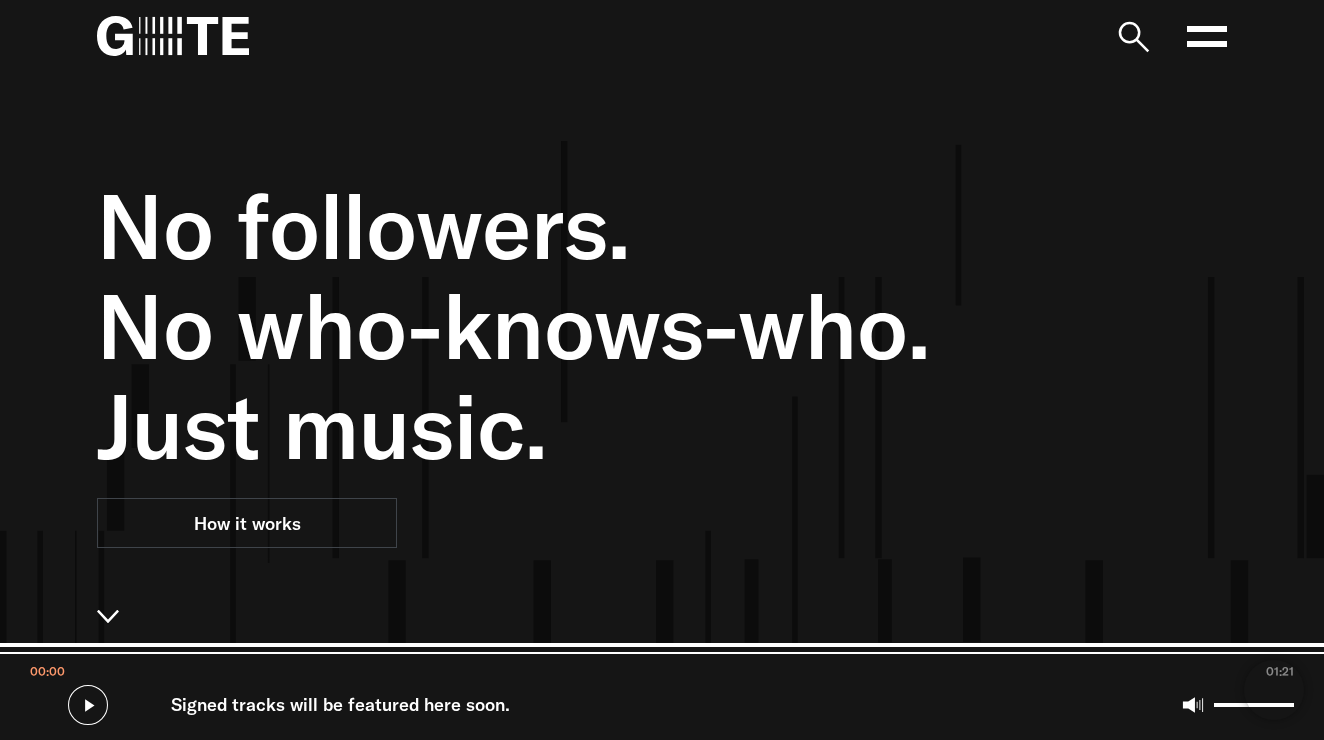 scroll, scrollTop: 0, scrollLeft: 0, axis: both 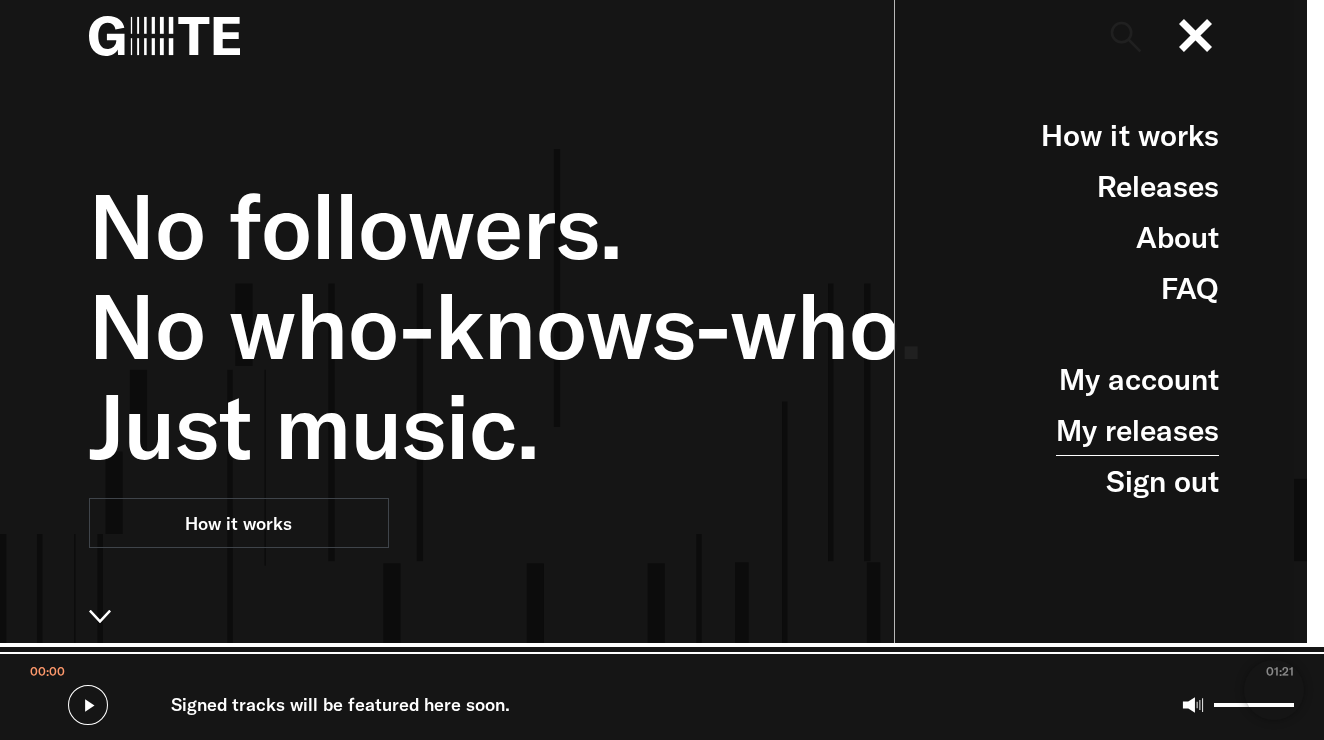 click on "My releases" at bounding box center (1137, 430) 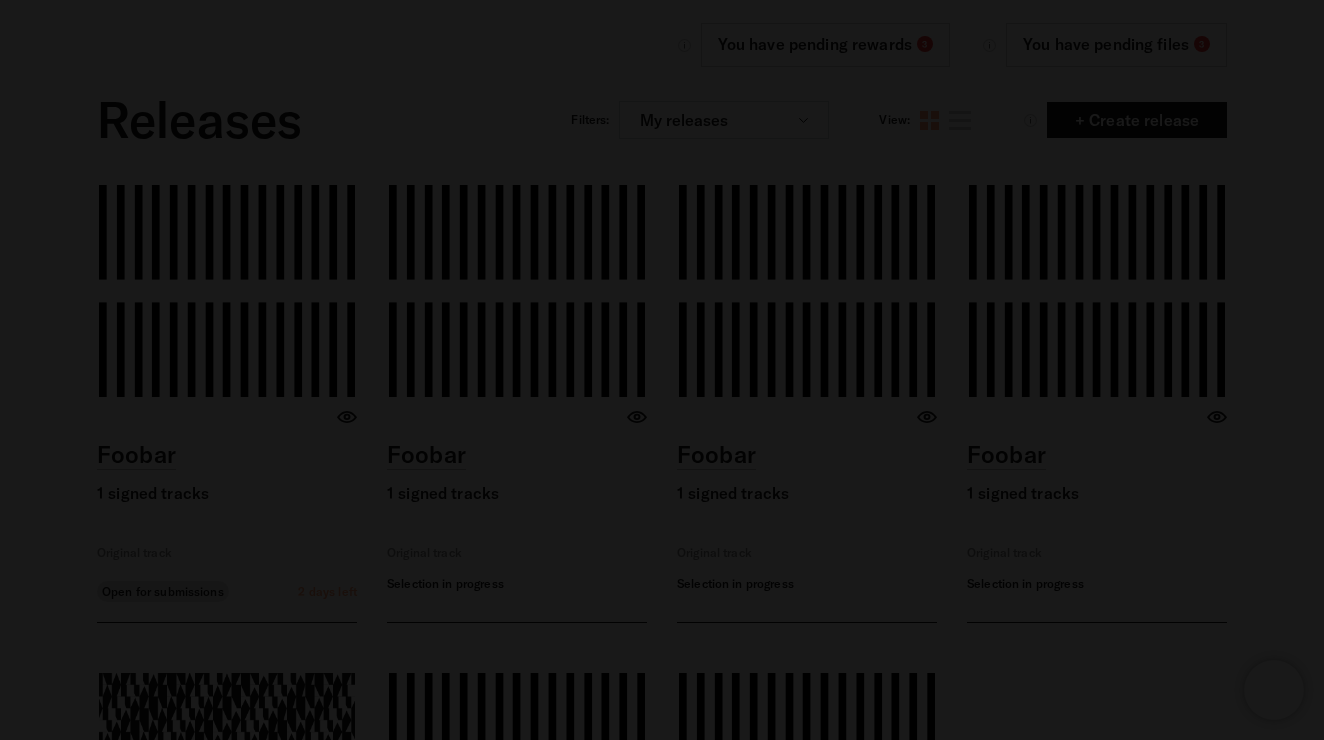 scroll, scrollTop: 0, scrollLeft: 0, axis: both 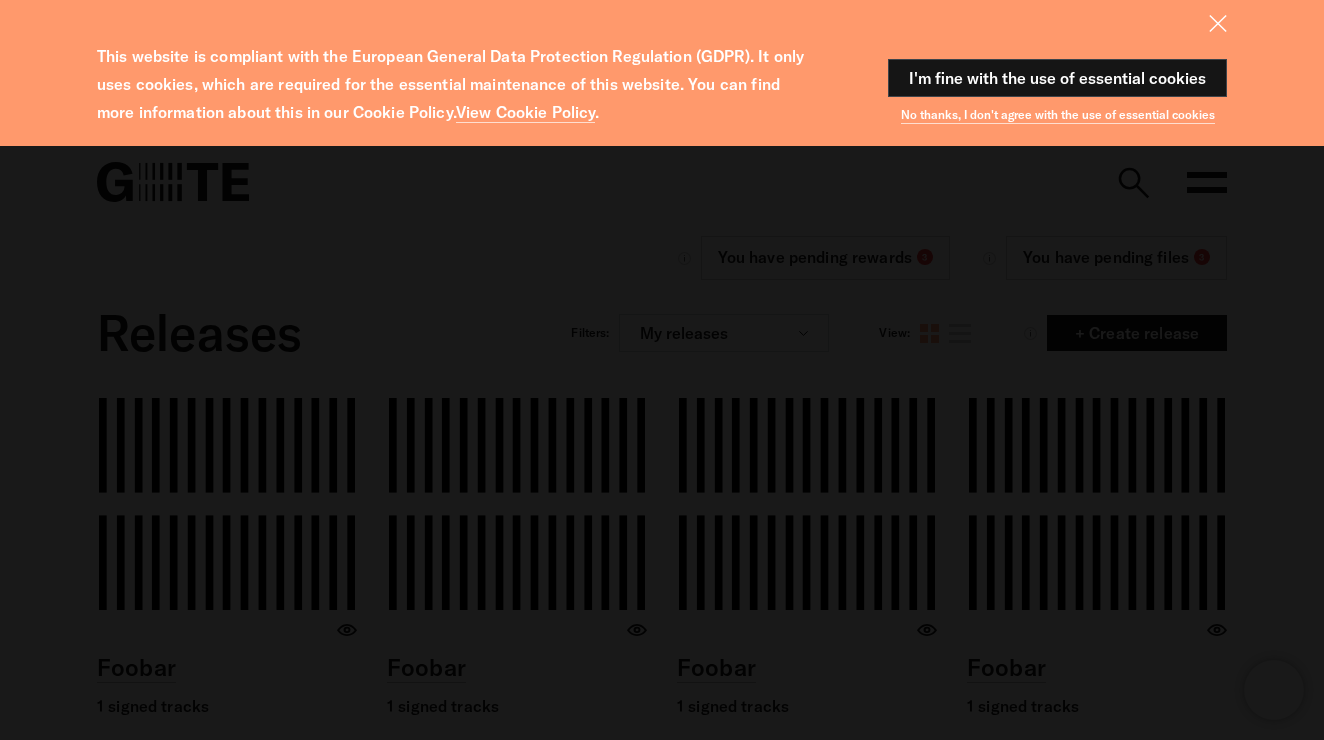 click at bounding box center [1218, 23] 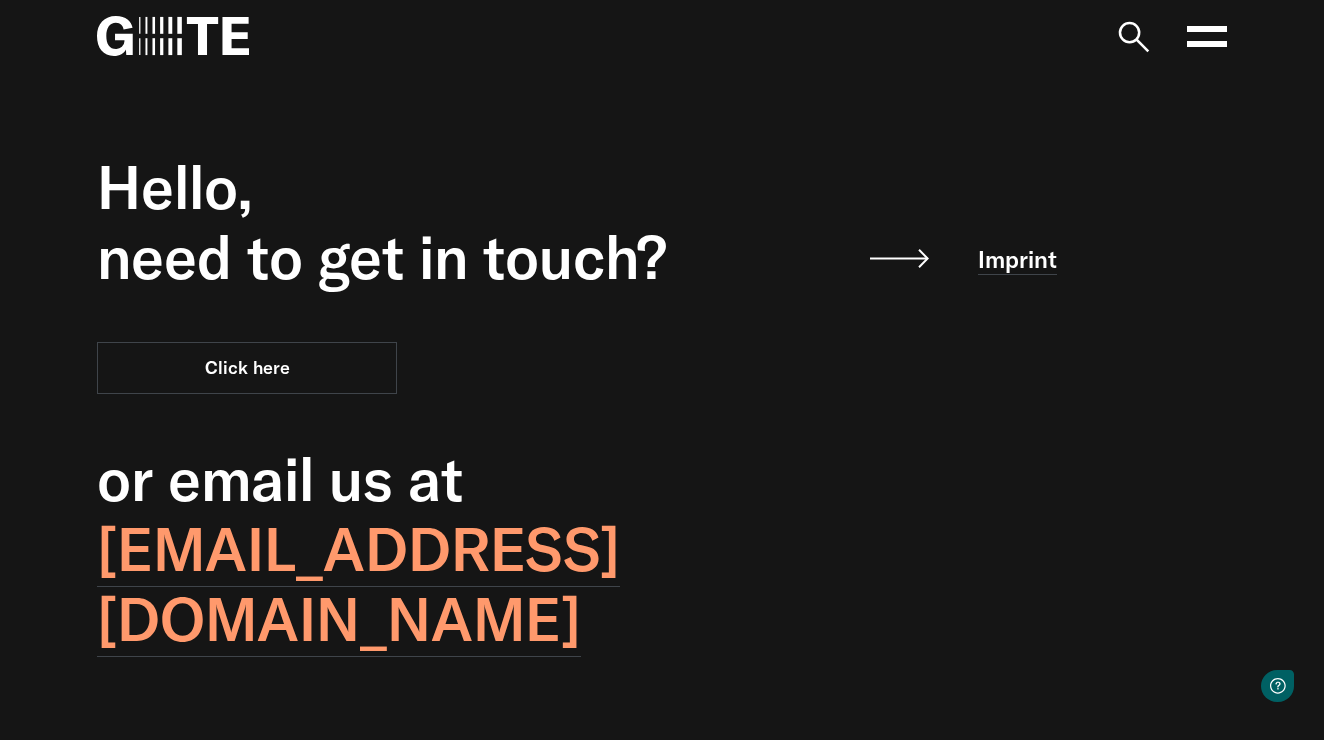 scroll, scrollTop: 0, scrollLeft: 0, axis: both 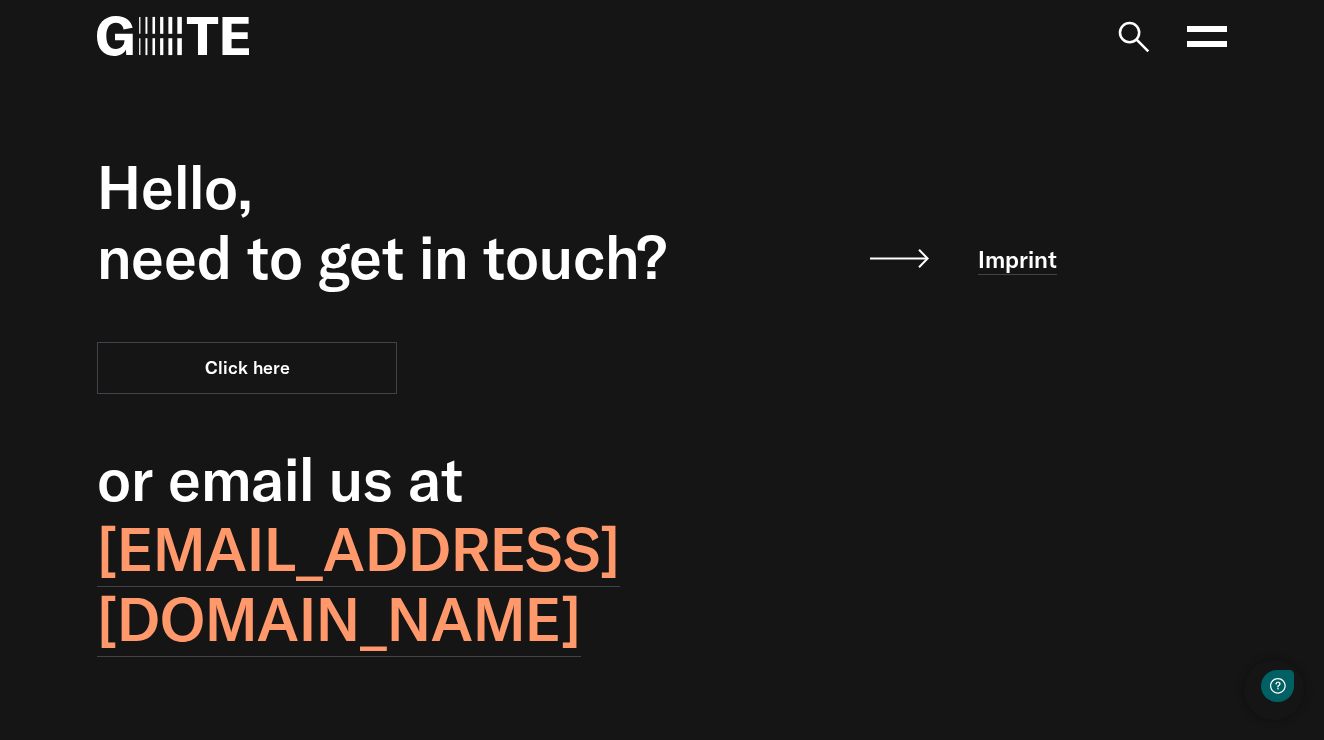 click 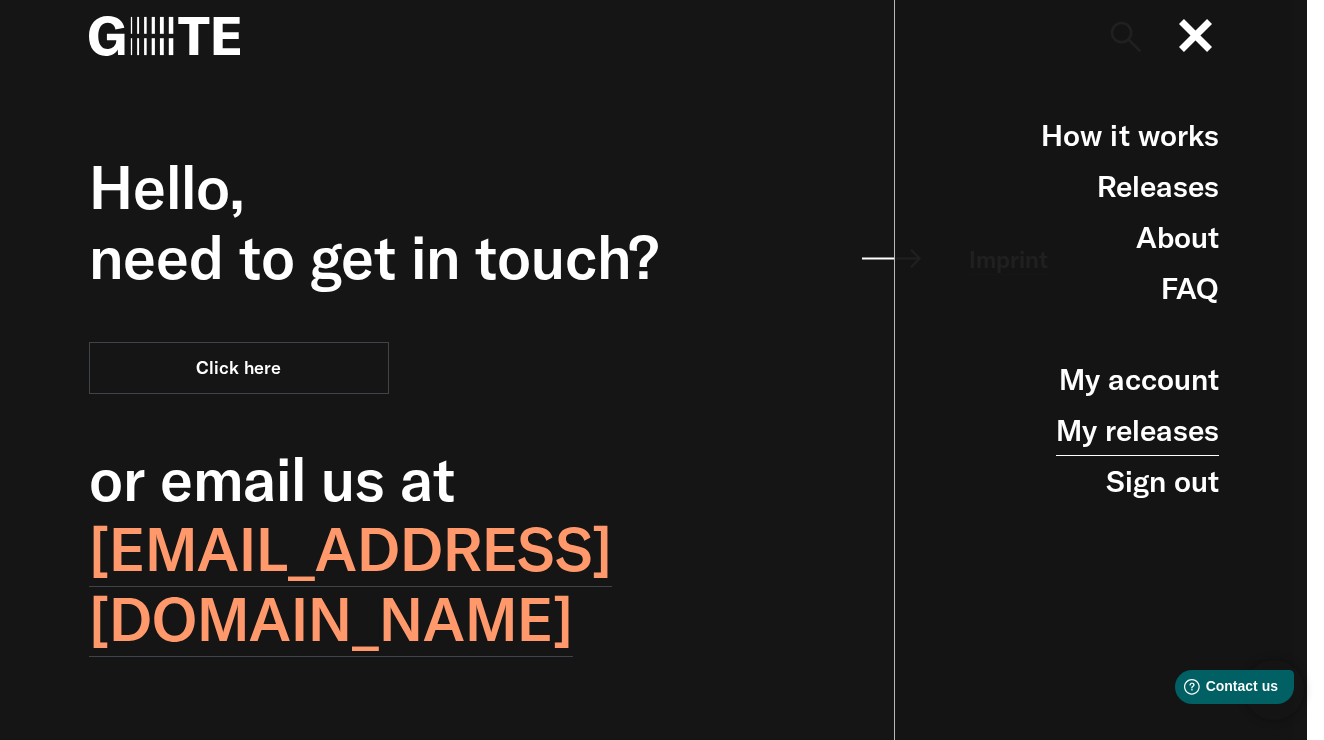 click on "My releases" at bounding box center [1137, 430] 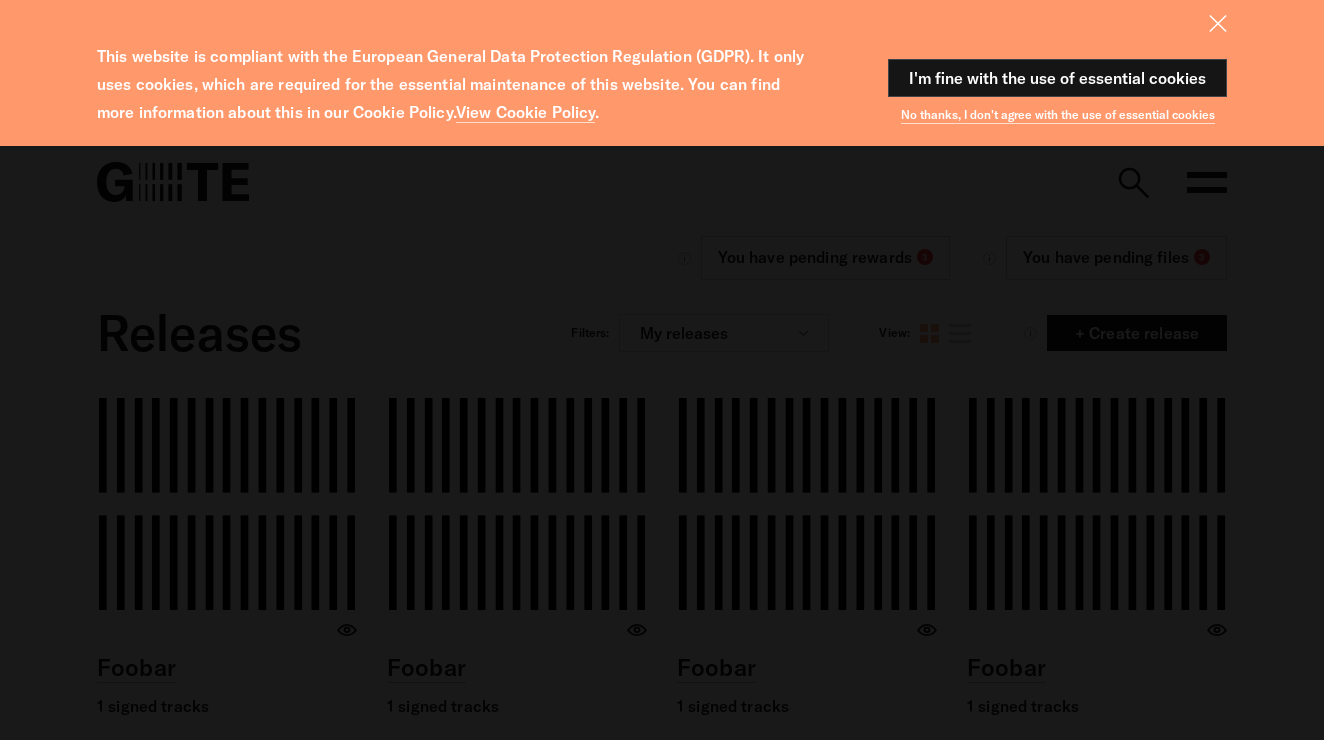 scroll, scrollTop: 0, scrollLeft: 0, axis: both 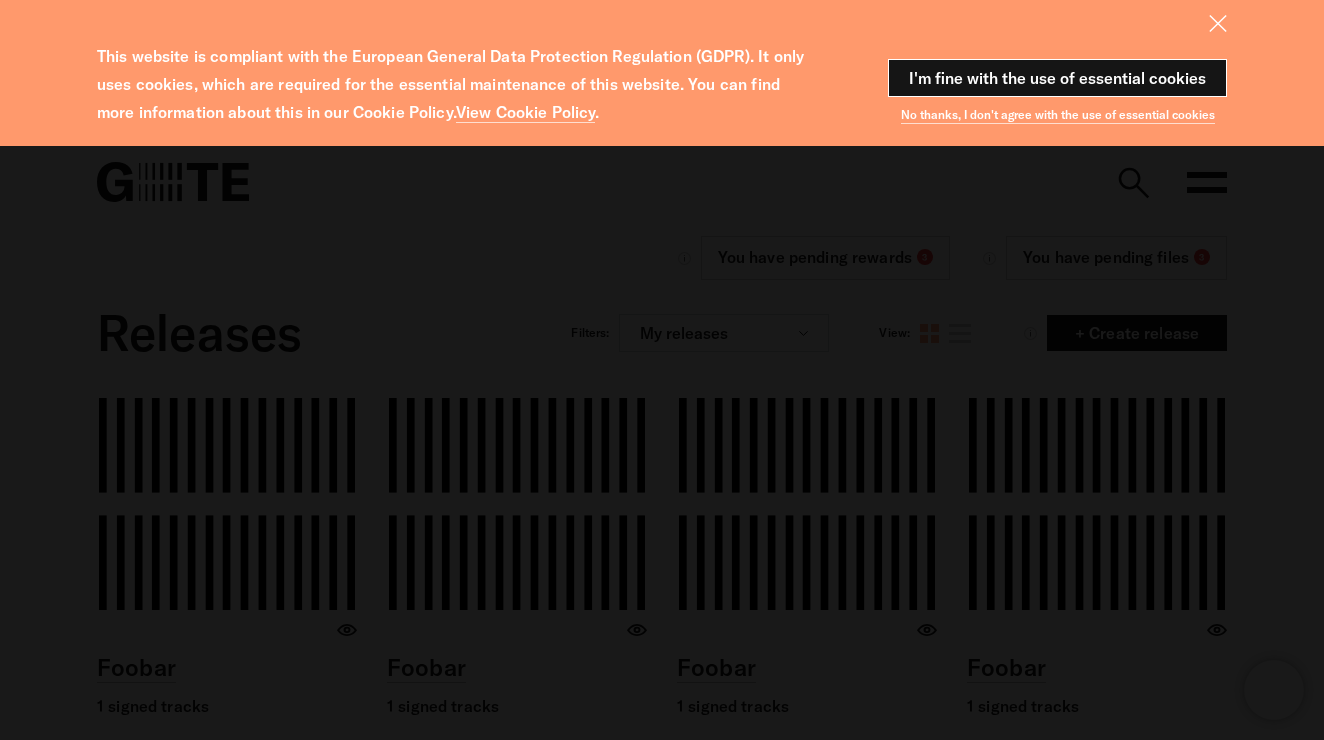 click on "I'm fine with the use of essential cookies" at bounding box center [1057, 78] 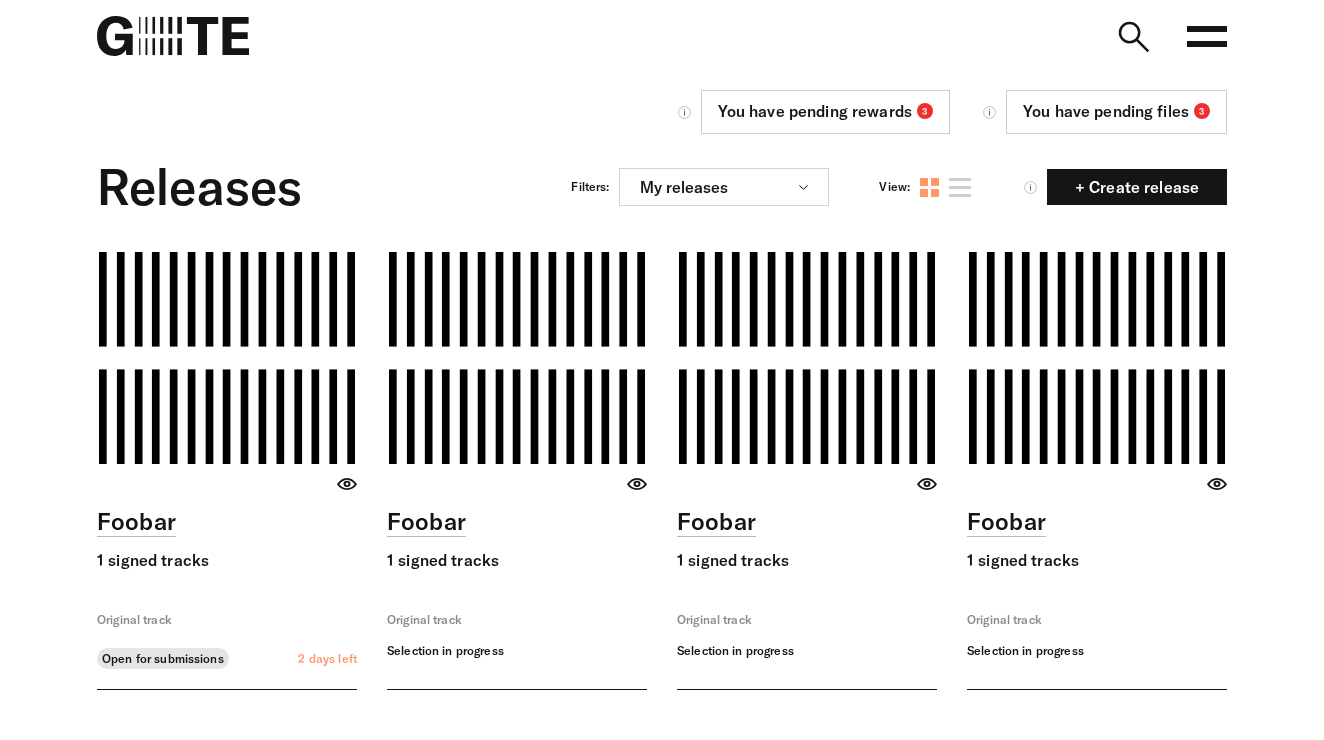 scroll, scrollTop: 0, scrollLeft: 0, axis: both 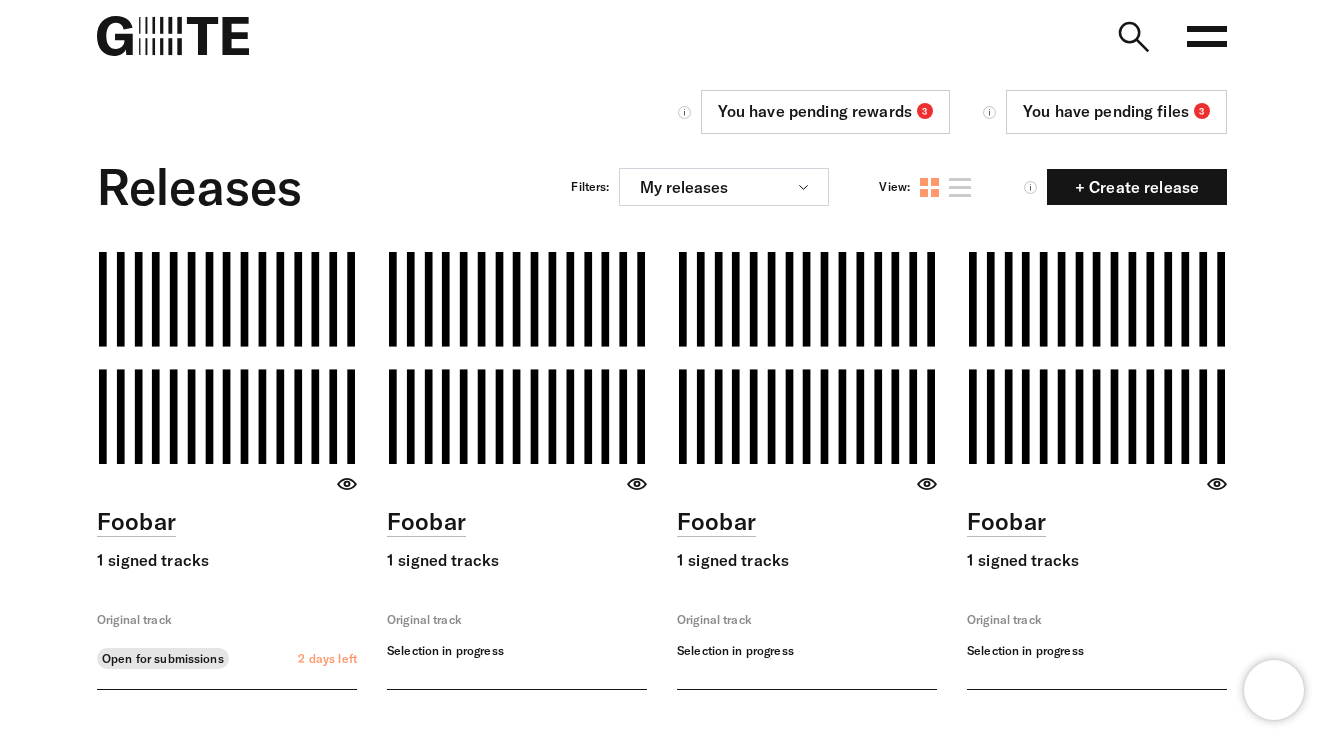 click 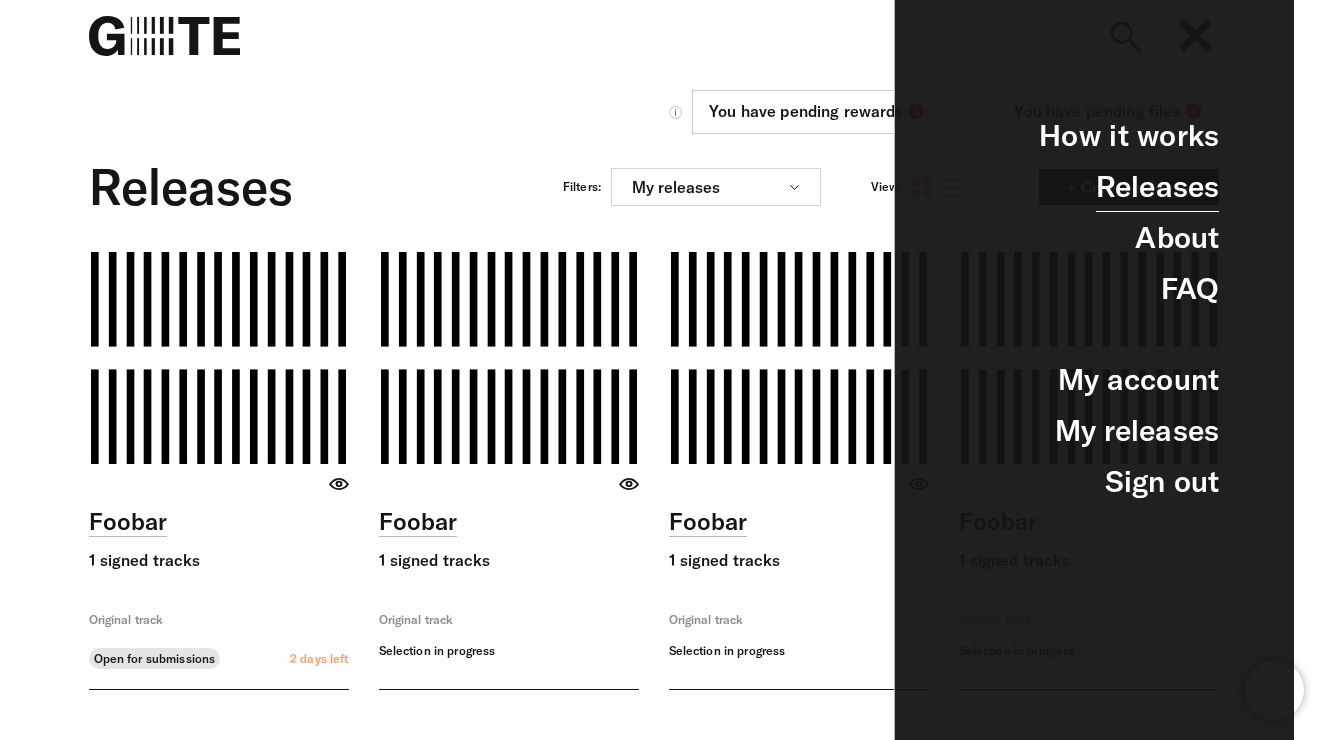 click on "Releases" at bounding box center (1157, 186) 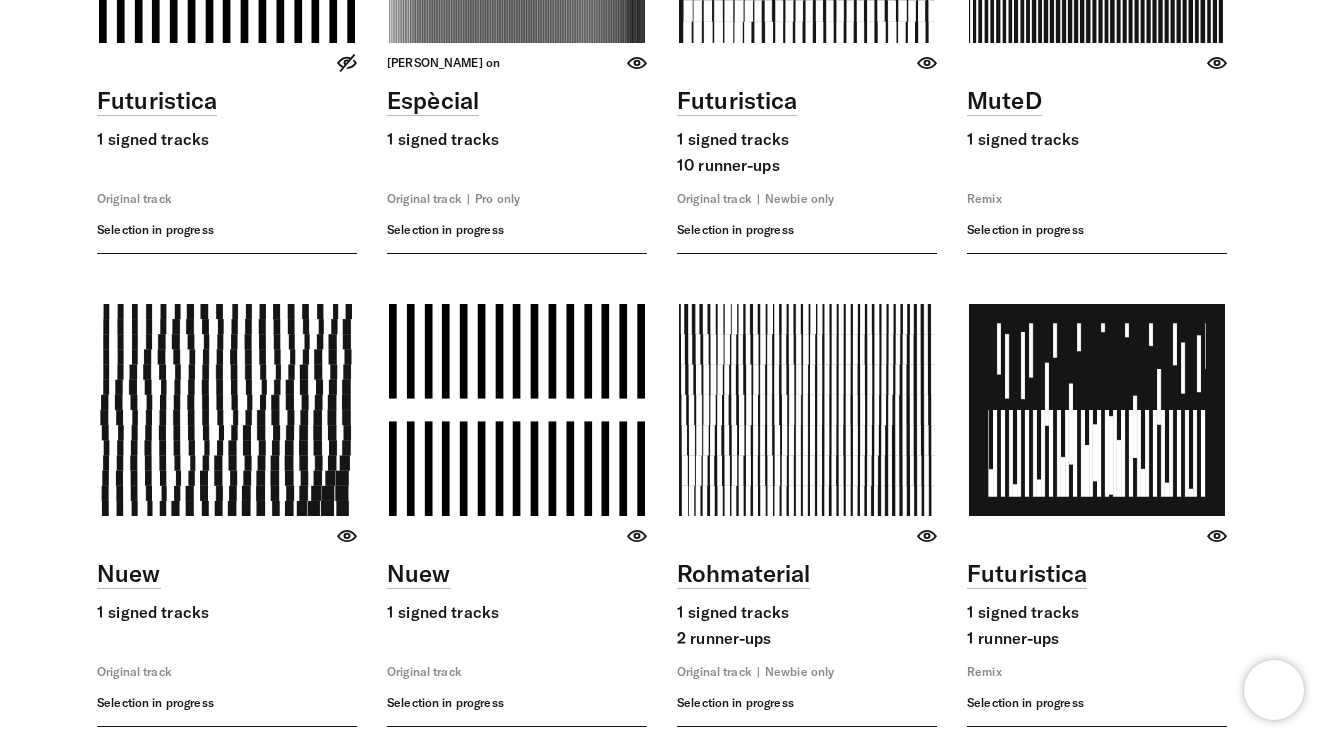 scroll, scrollTop: 1858, scrollLeft: 0, axis: vertical 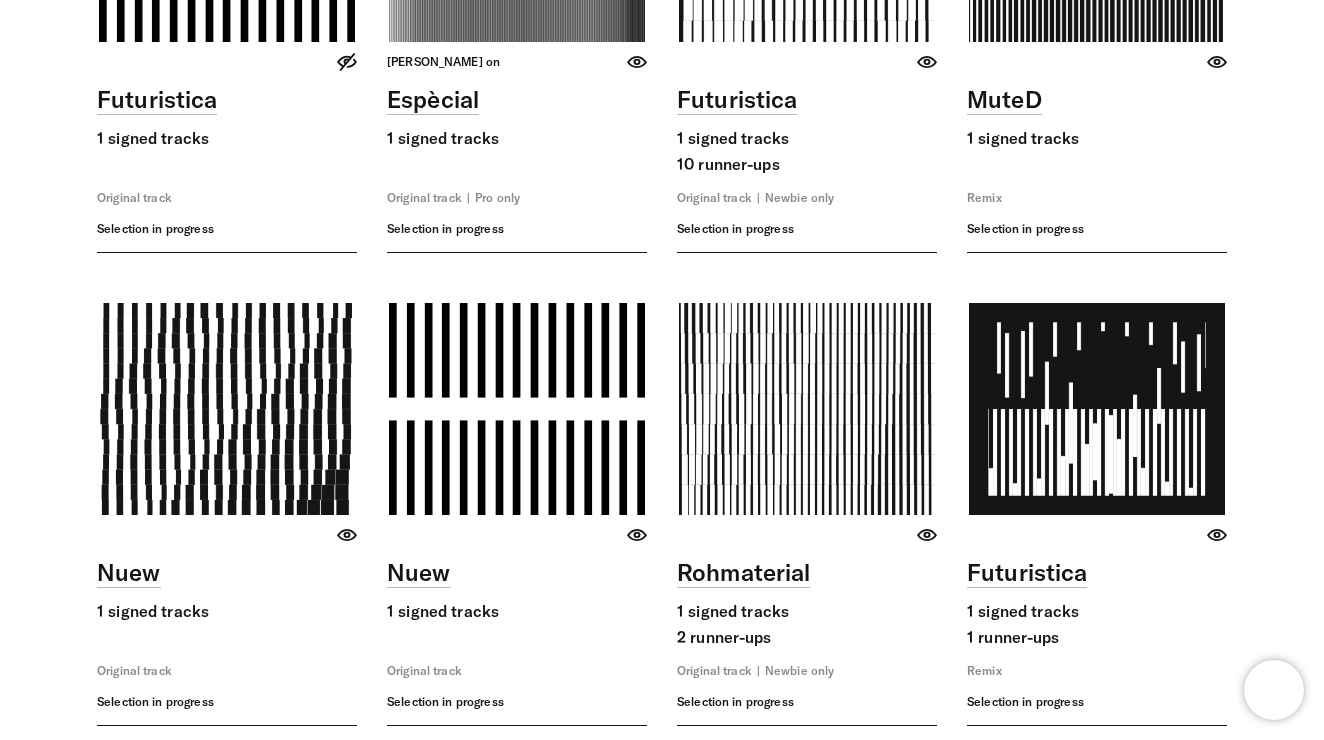 click at bounding box center (517, 514) 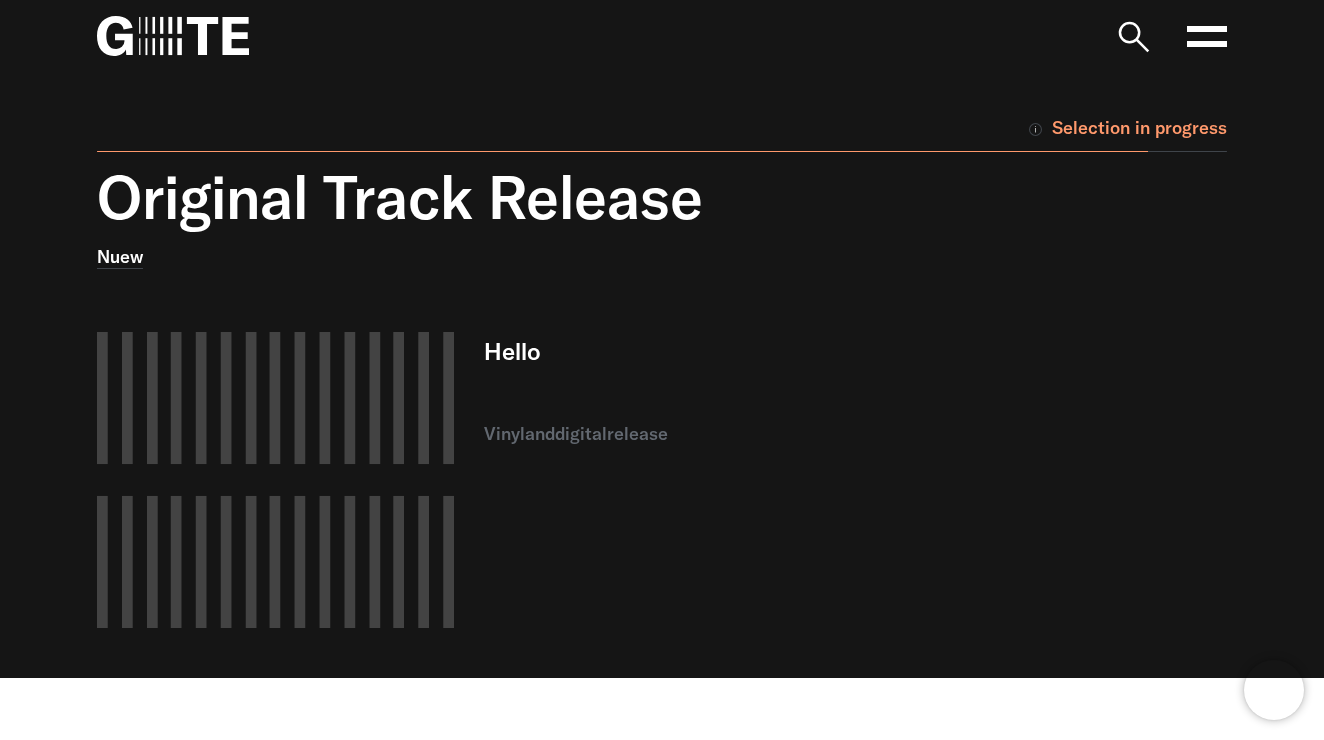 scroll, scrollTop: 0, scrollLeft: 0, axis: both 